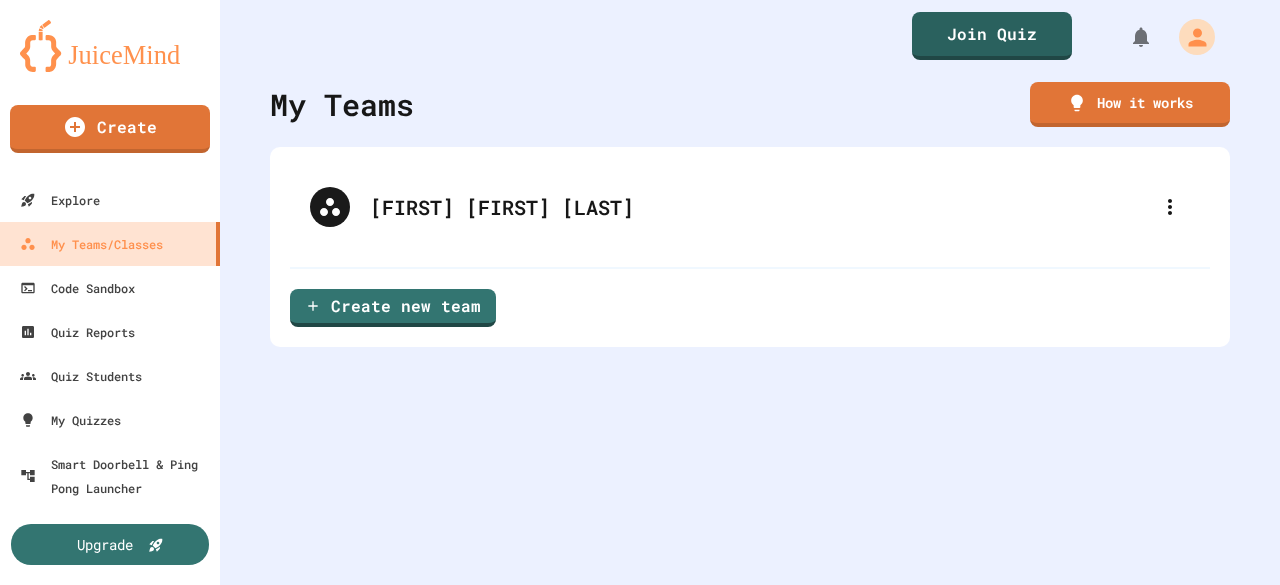 scroll, scrollTop: 0, scrollLeft: 0, axis: both 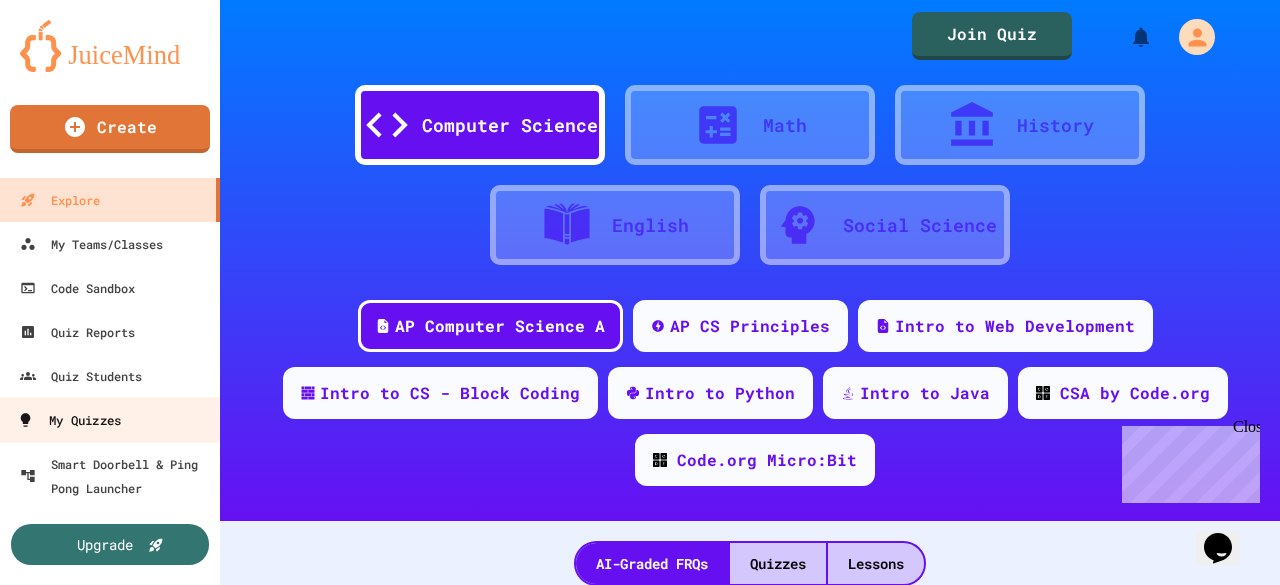 click on "My Quizzes" at bounding box center [69, 420] 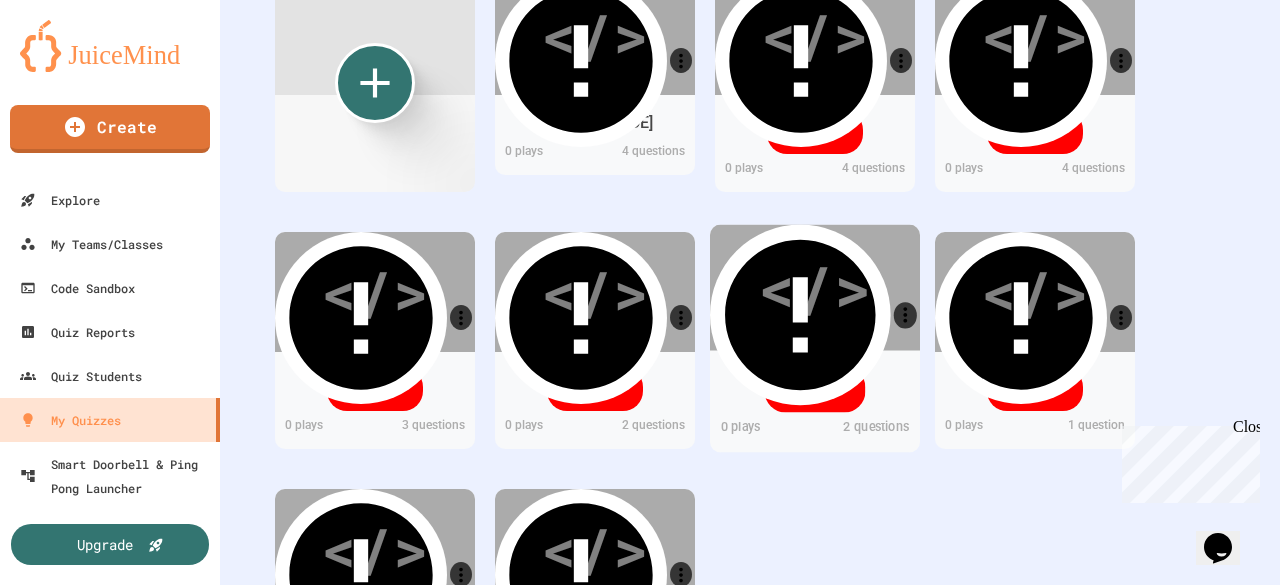 scroll, scrollTop: 127, scrollLeft: 0, axis: vertical 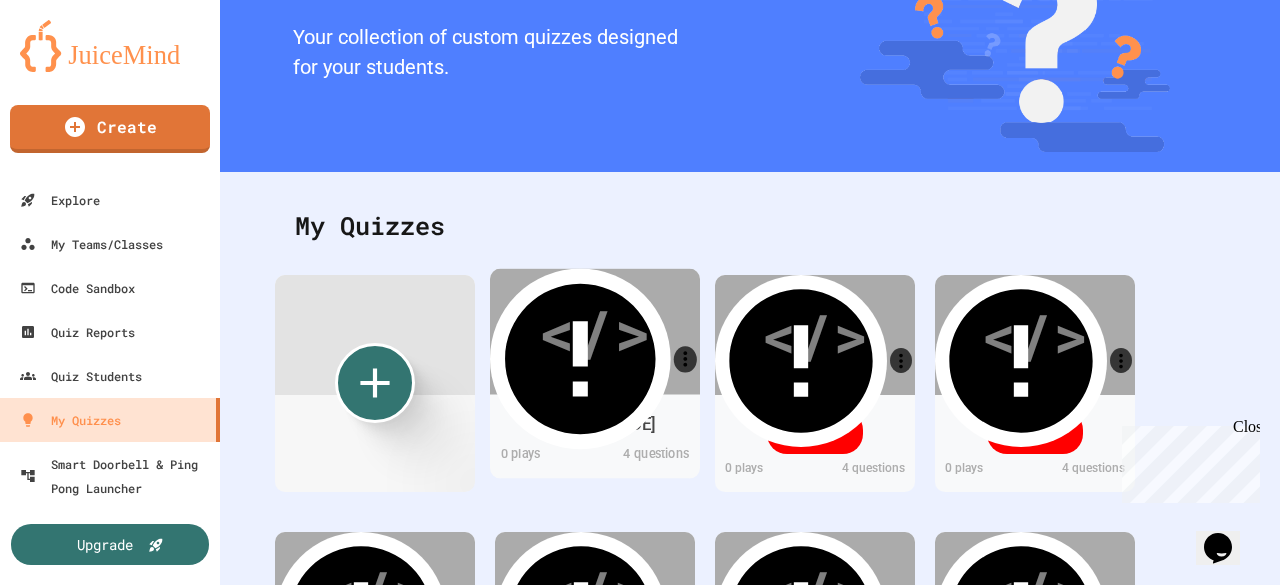 click on "44213" at bounding box center [595, 424] 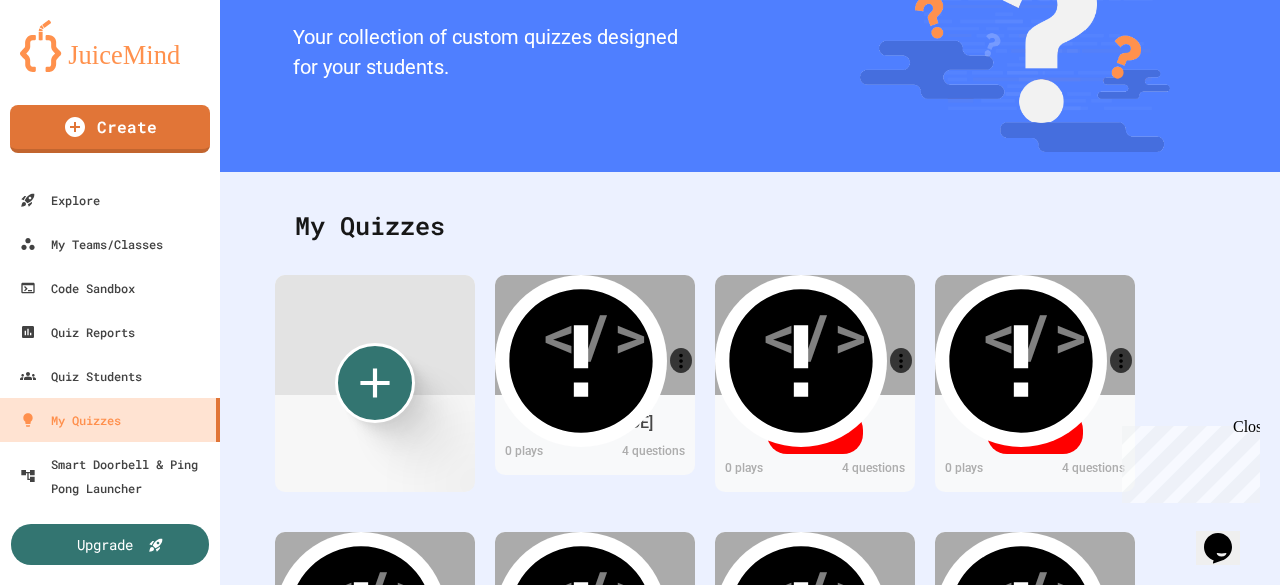 scroll, scrollTop: 0, scrollLeft: 0, axis: both 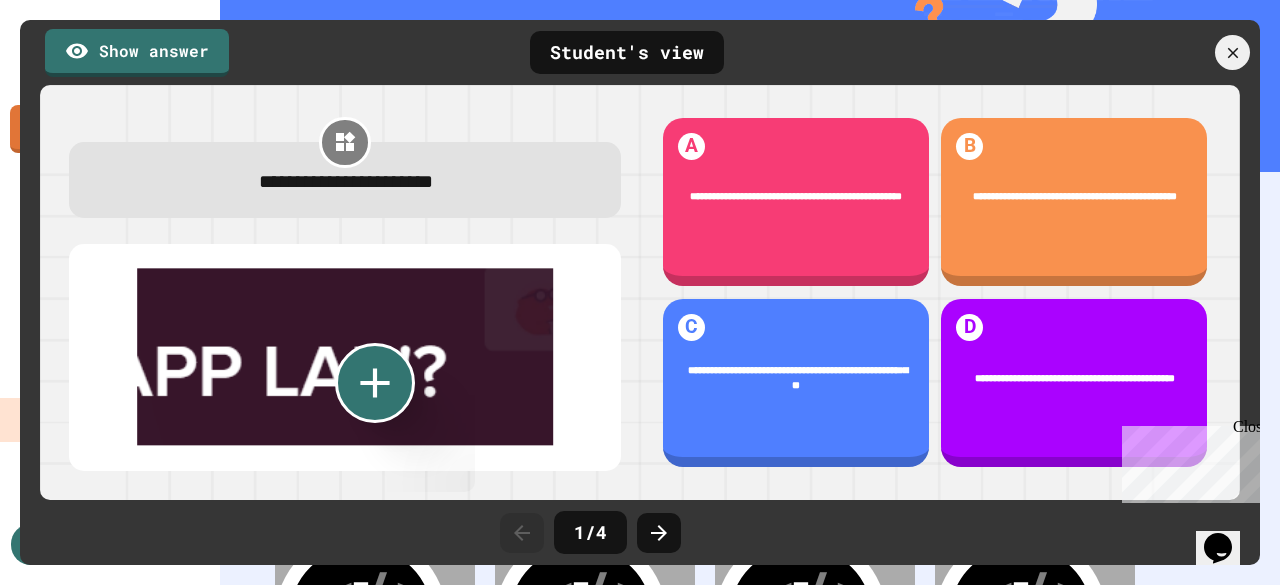 click on "**********" at bounding box center [640, 292] 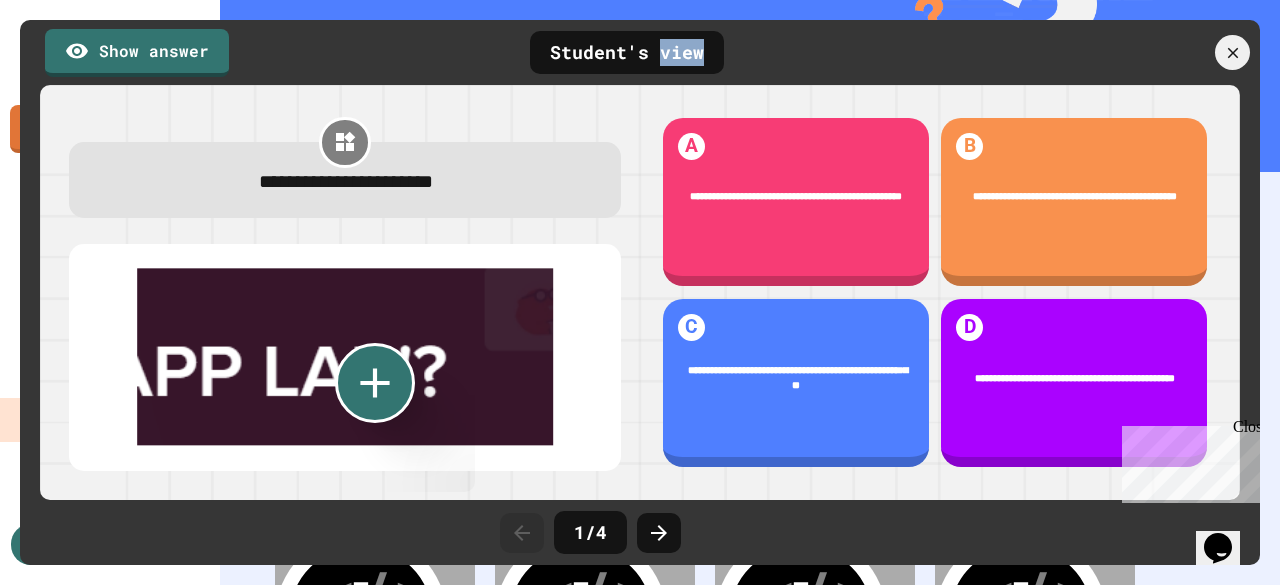 click on "Student's view" at bounding box center (627, 52) 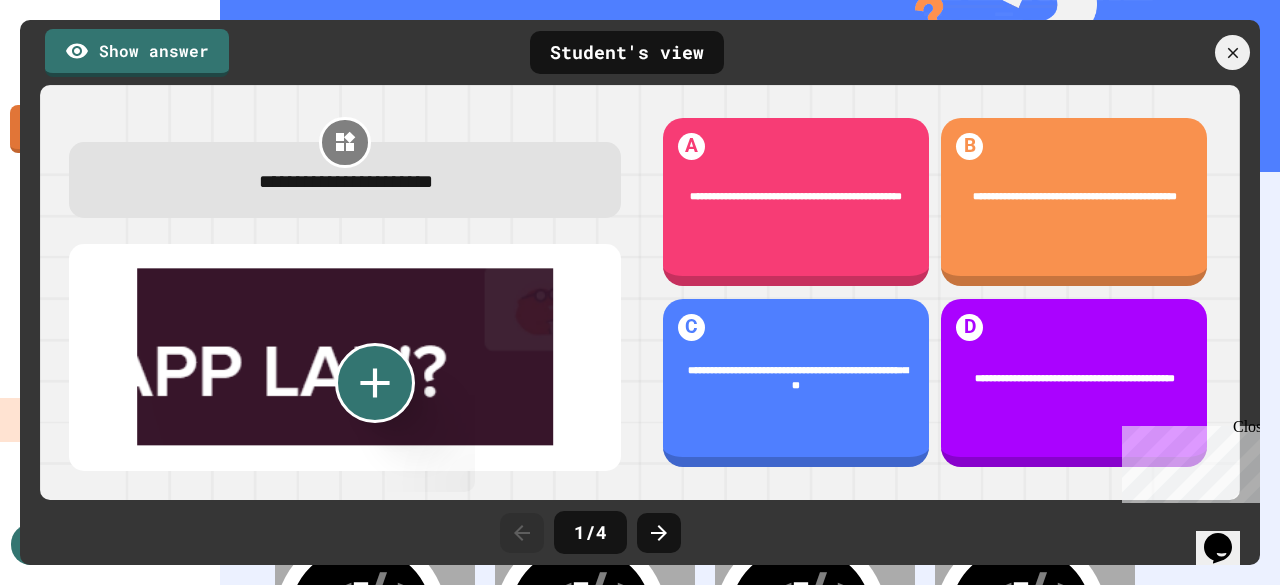 click on "Student's view" at bounding box center [627, 52] 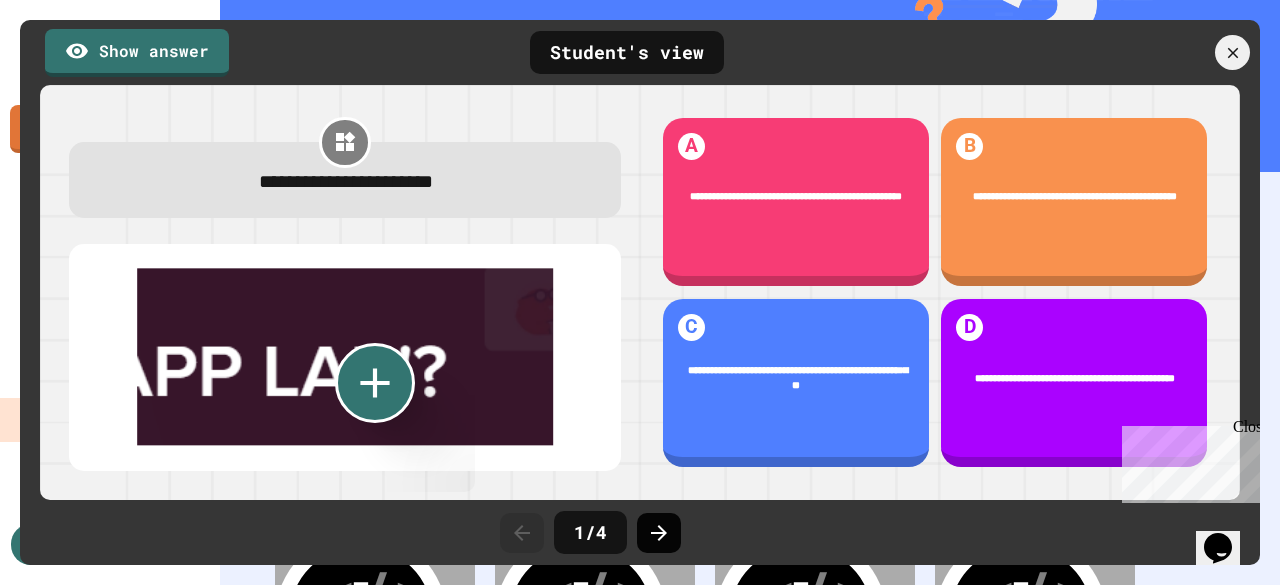click at bounding box center (659, 533) 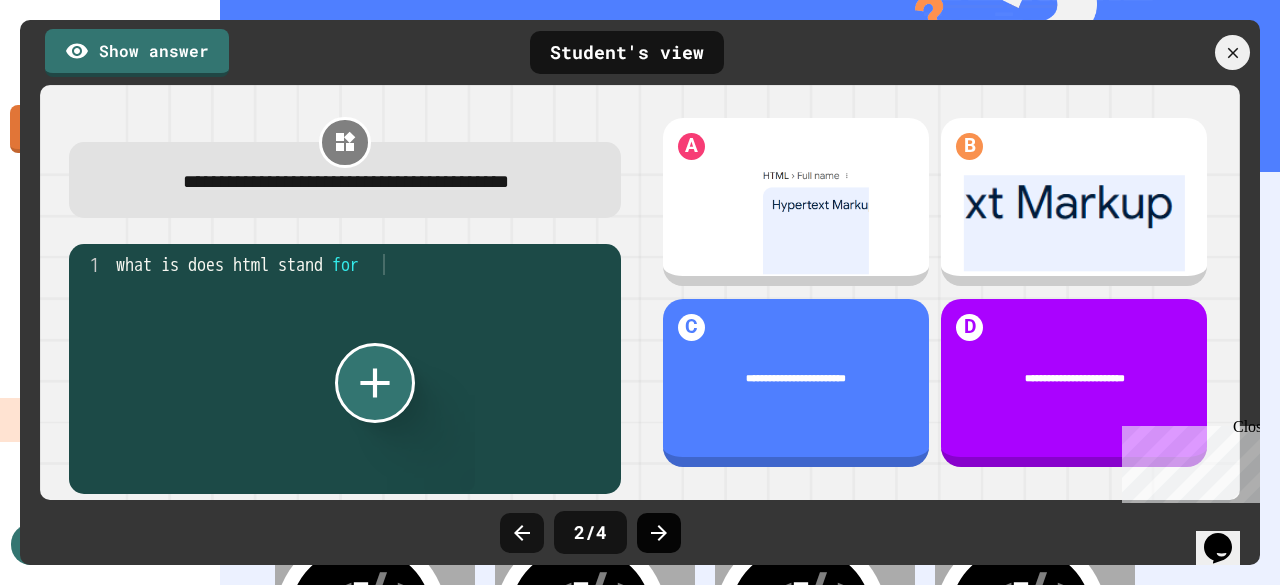 click 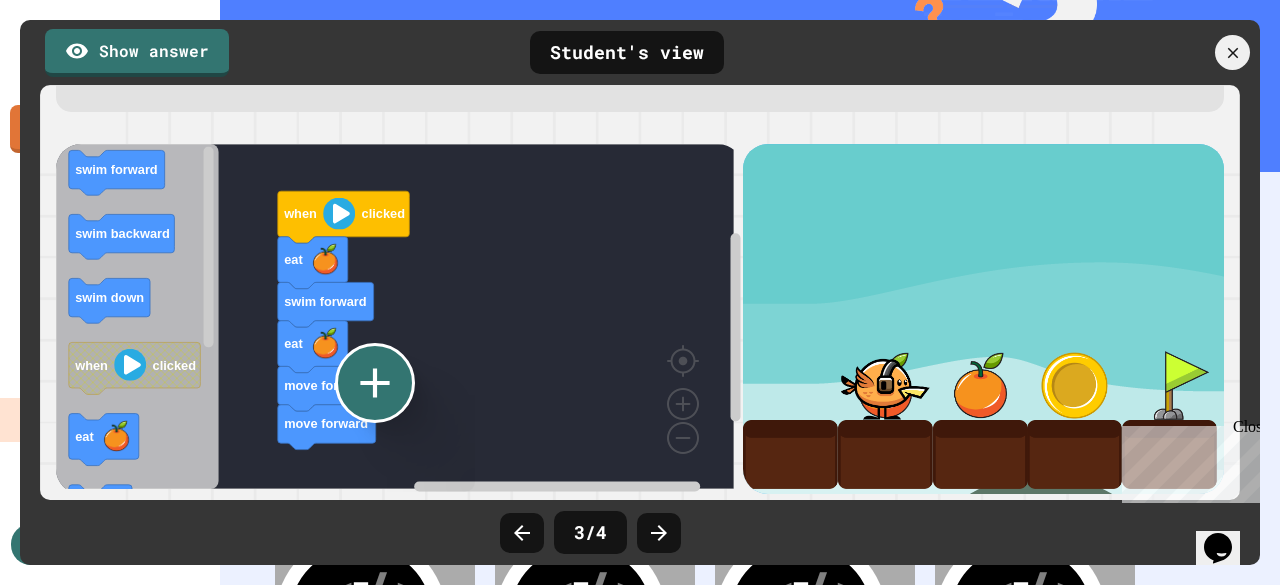 scroll, scrollTop: 136, scrollLeft: 0, axis: vertical 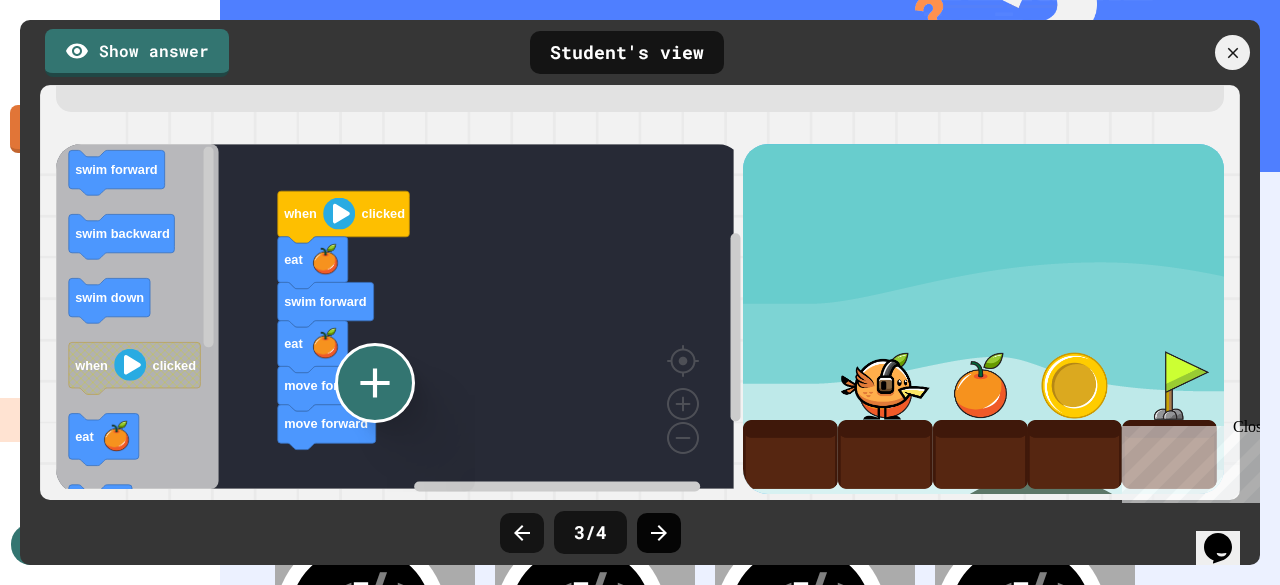 click at bounding box center (659, 533) 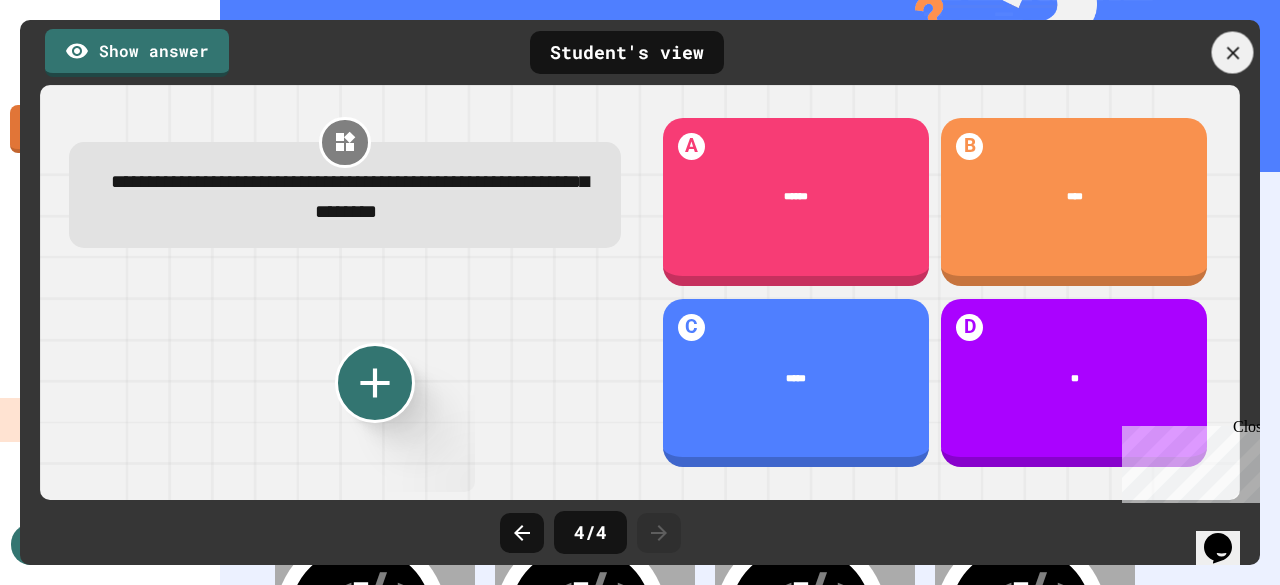 click 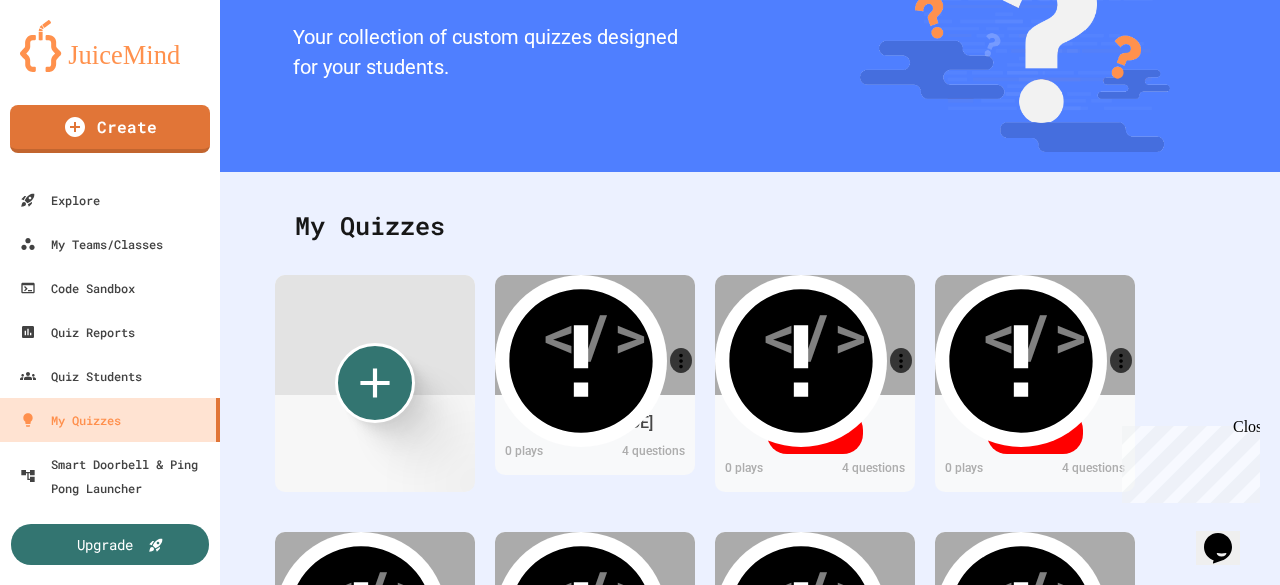 click 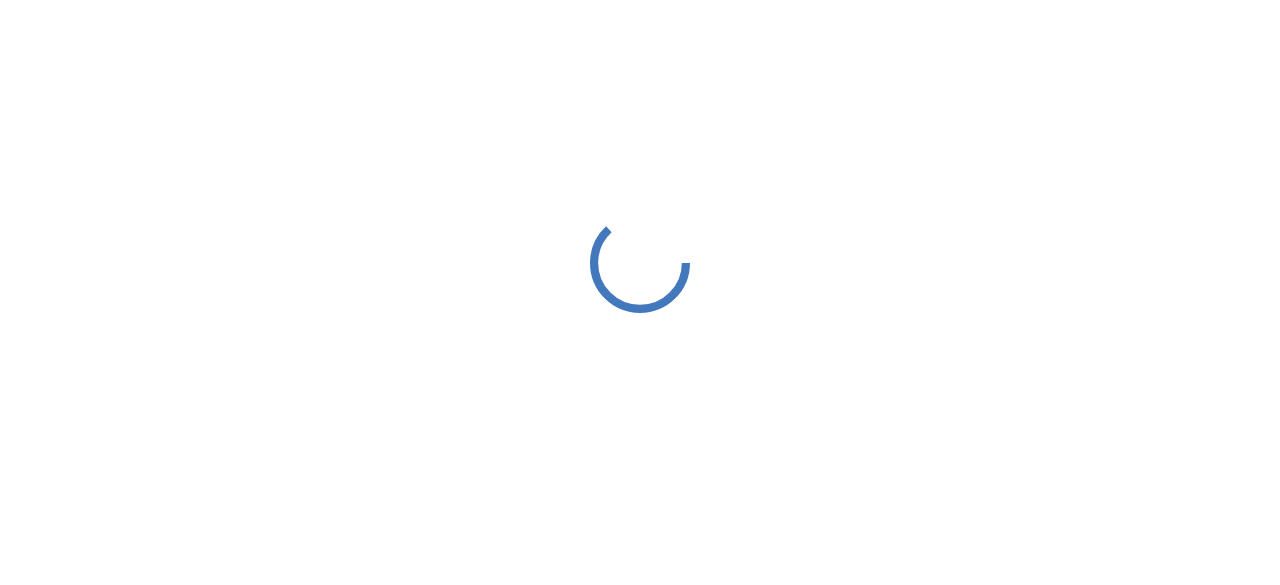 scroll, scrollTop: 0, scrollLeft: 0, axis: both 